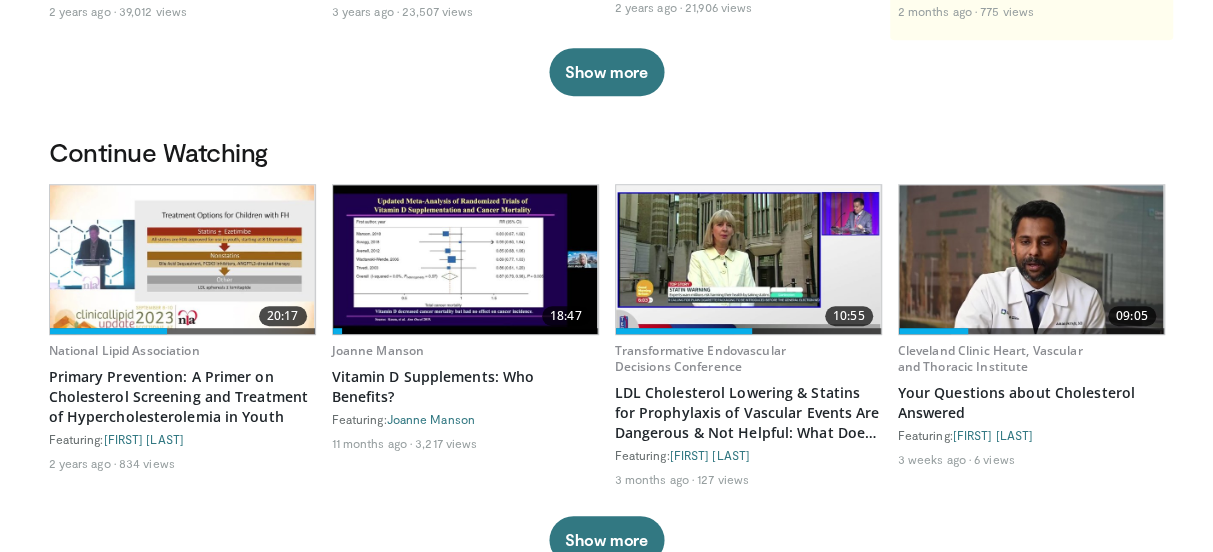 scroll, scrollTop: 0, scrollLeft: 0, axis: both 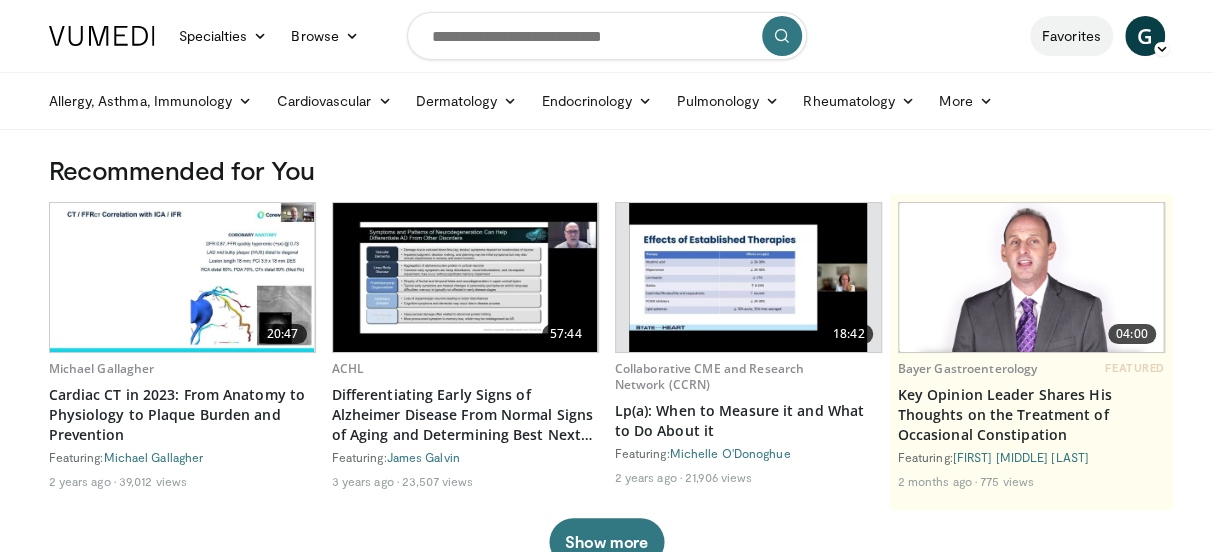 click on "Favorites" at bounding box center [1071, 36] 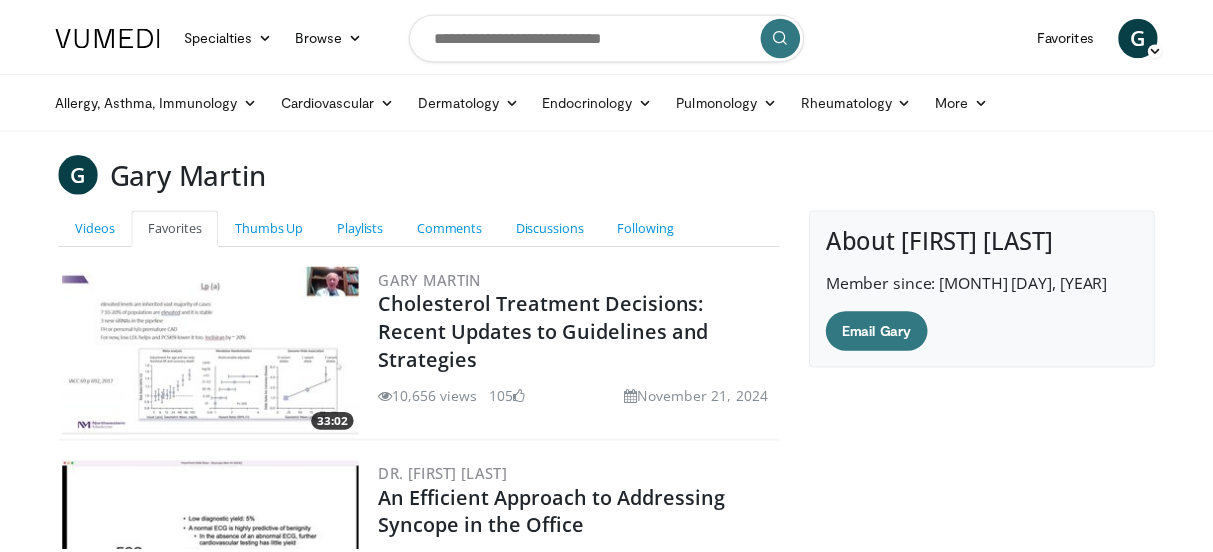 scroll, scrollTop: 261, scrollLeft: 0, axis: vertical 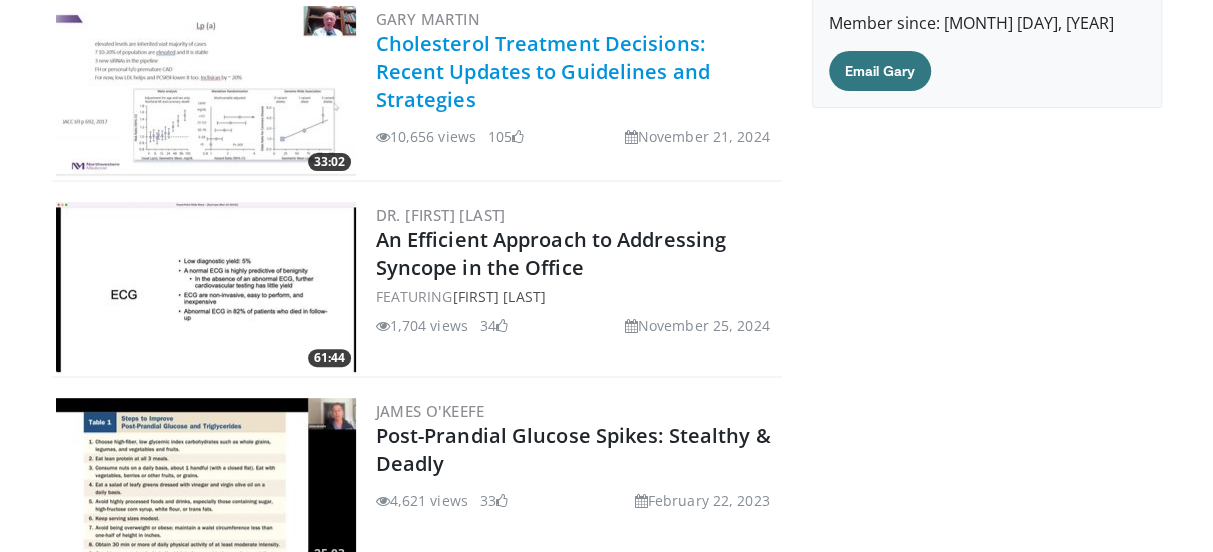 click on "Cholesterol Treatment Decisions: Recent Updates to Guidelines and Strategies" at bounding box center (543, 71) 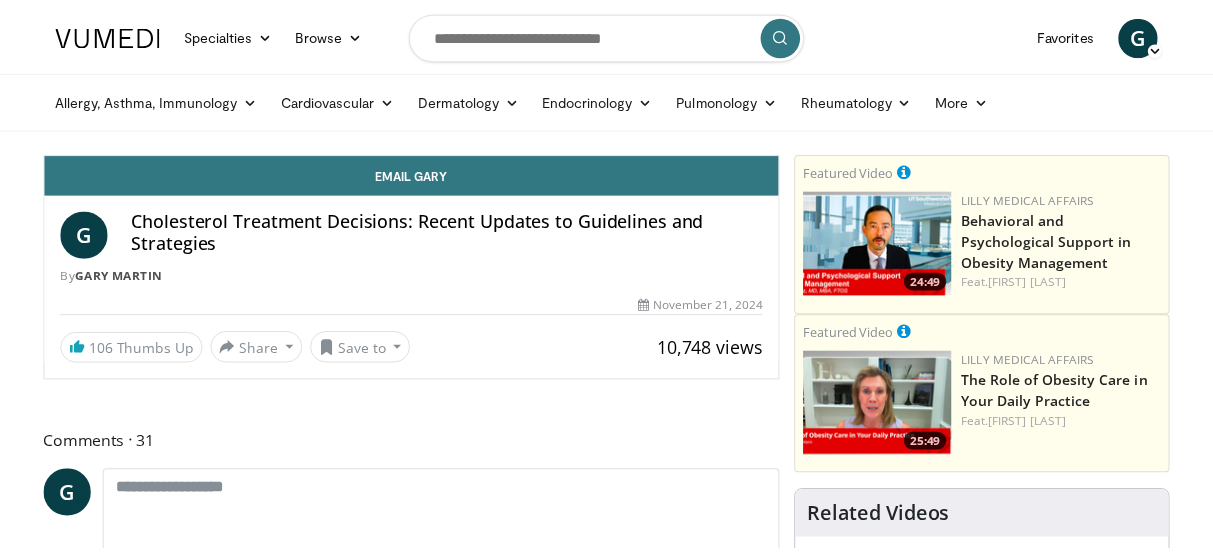 scroll, scrollTop: 0, scrollLeft: 0, axis: both 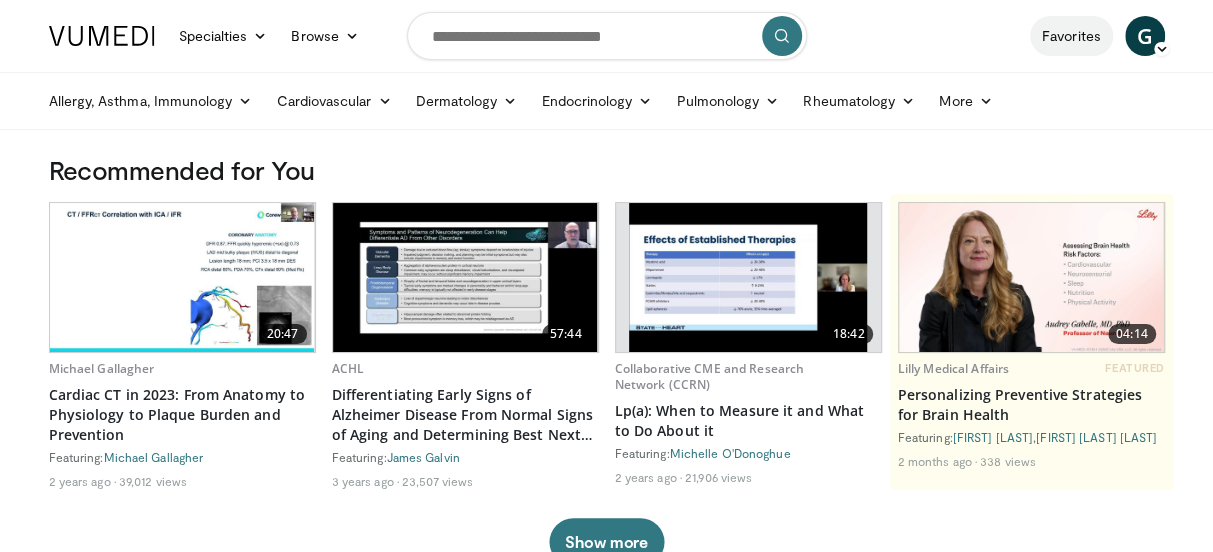click on "Favorites" at bounding box center (1071, 36) 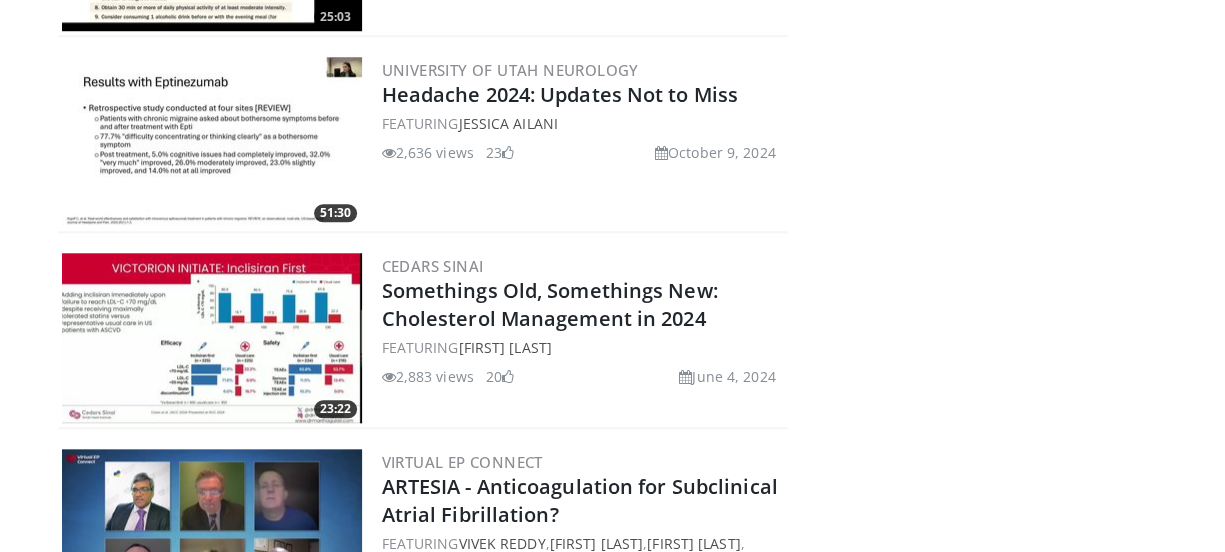 scroll, scrollTop: 800, scrollLeft: 0, axis: vertical 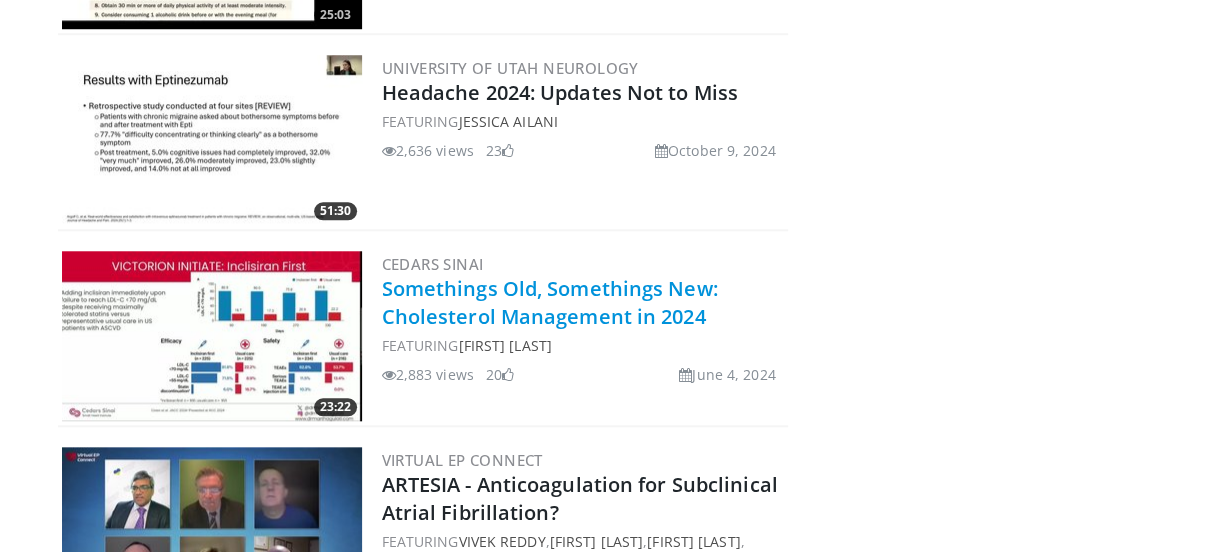 click on "Somethings Old, Somethings New: Cholesterol Management in 2024" at bounding box center (550, 302) 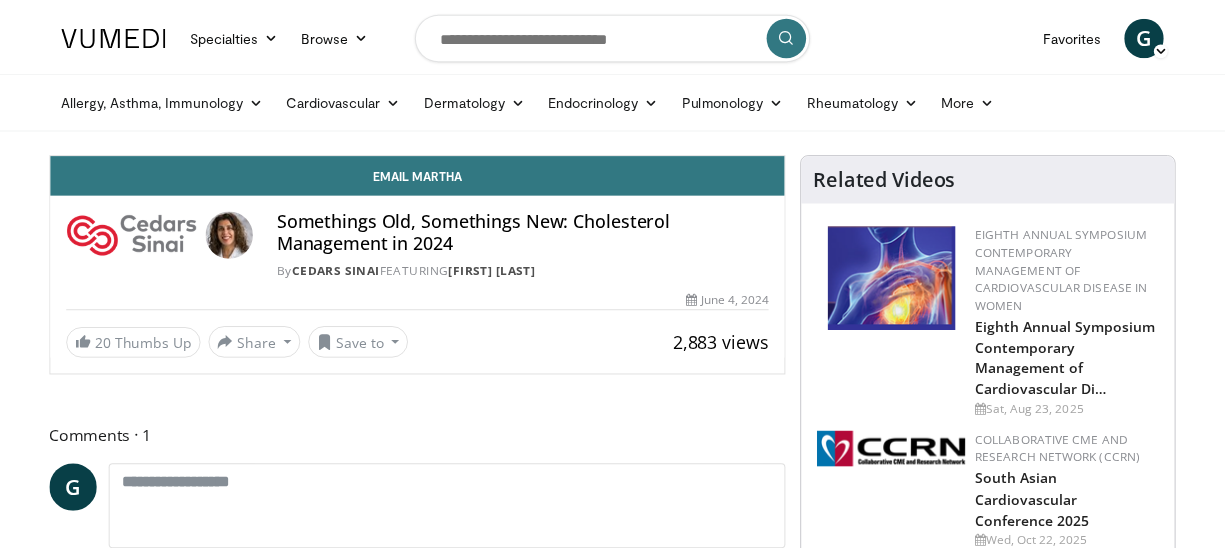scroll, scrollTop: 0, scrollLeft: 0, axis: both 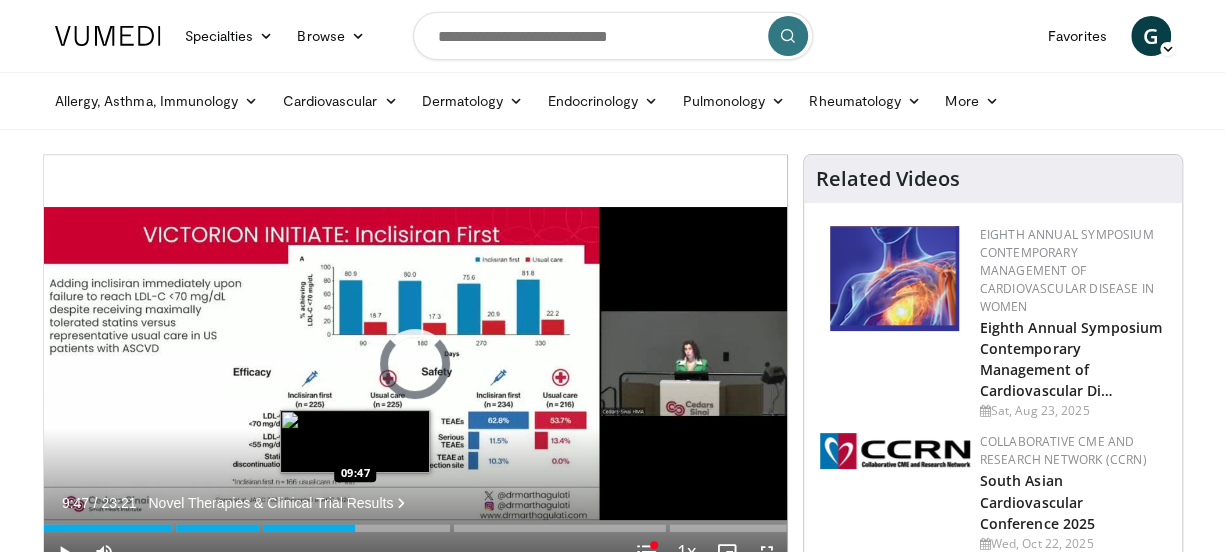 click on "Loaded :  2.83% 00:00" at bounding box center (415, 528) 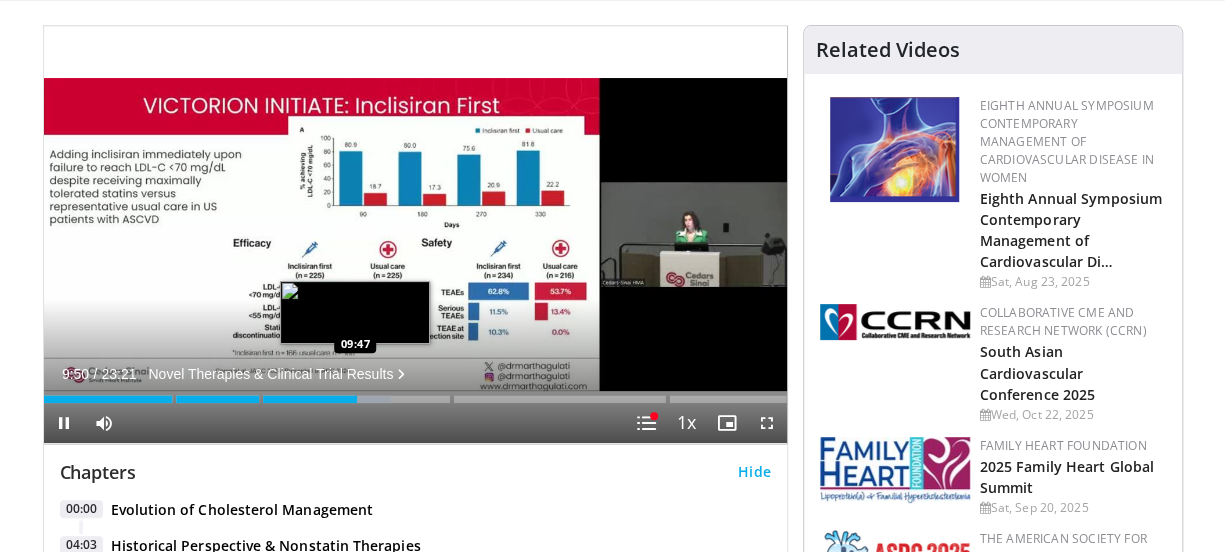 scroll, scrollTop: 135, scrollLeft: 0, axis: vertical 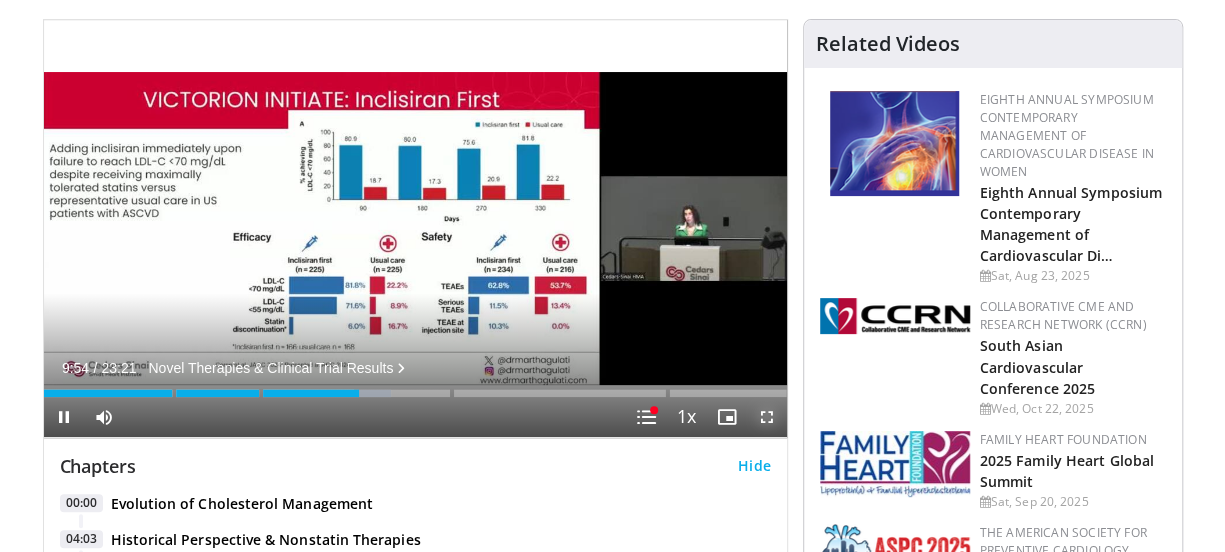 click at bounding box center (767, 417) 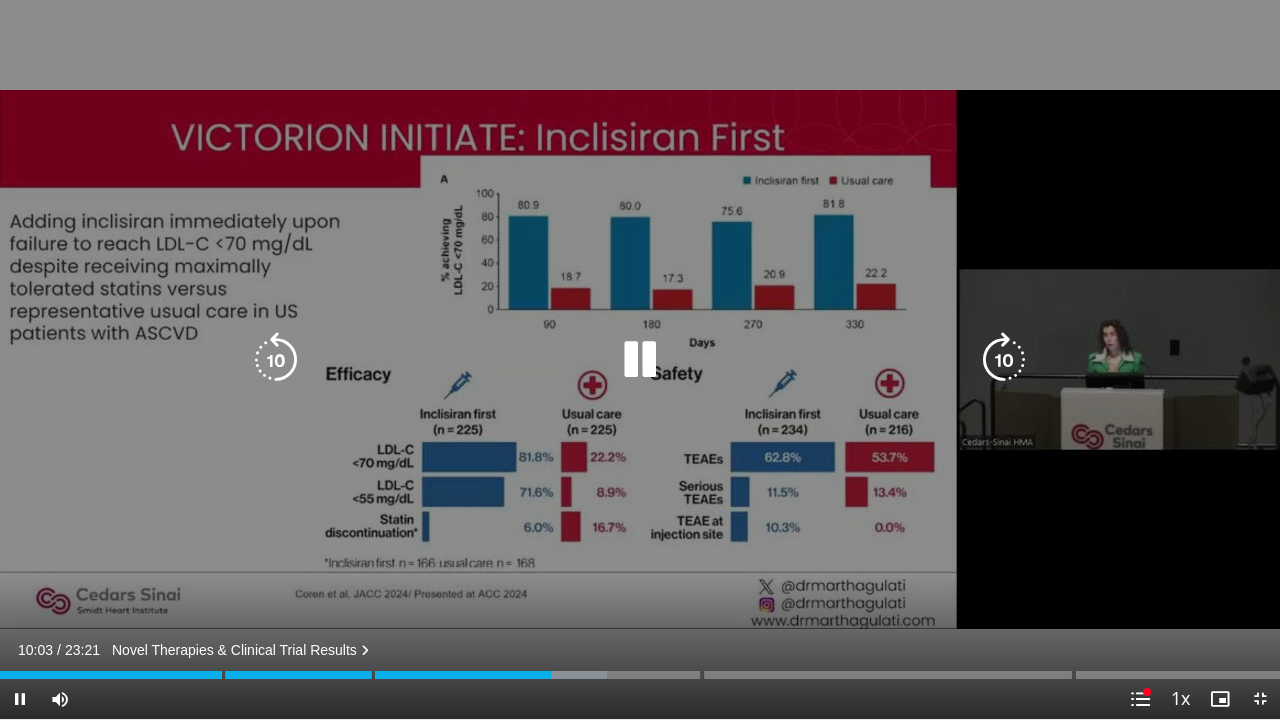 click on "10 seconds
Tap to unmute" at bounding box center (640, 359) 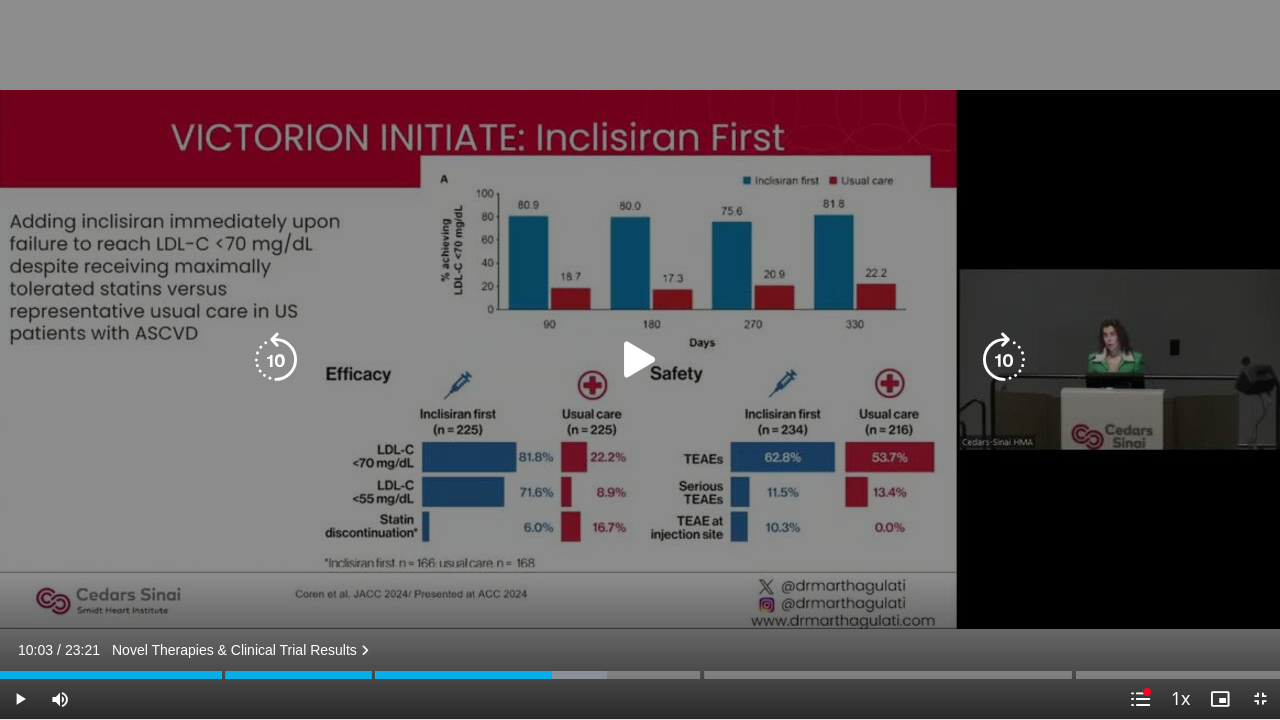 drag, startPoint x: 341, startPoint y: 612, endPoint x: 312, endPoint y: 610, distance: 29.068884 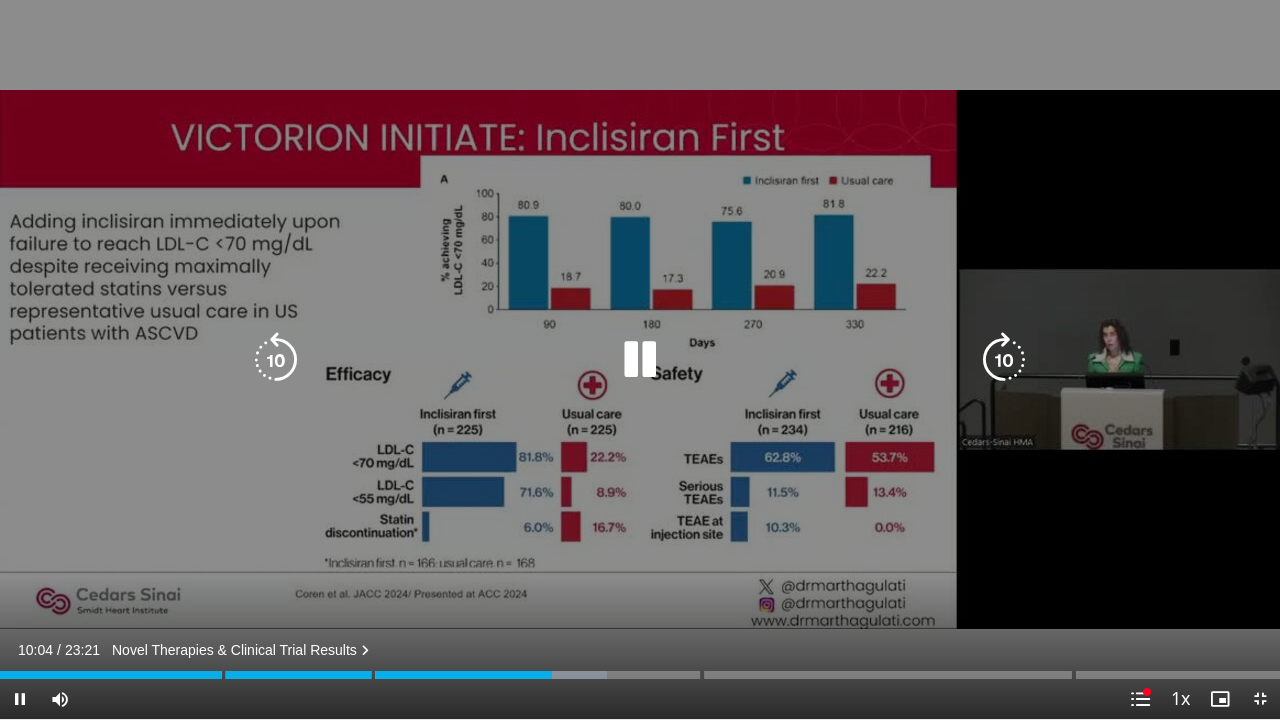 click on "10 seconds
Tap to unmute" at bounding box center [640, 359] 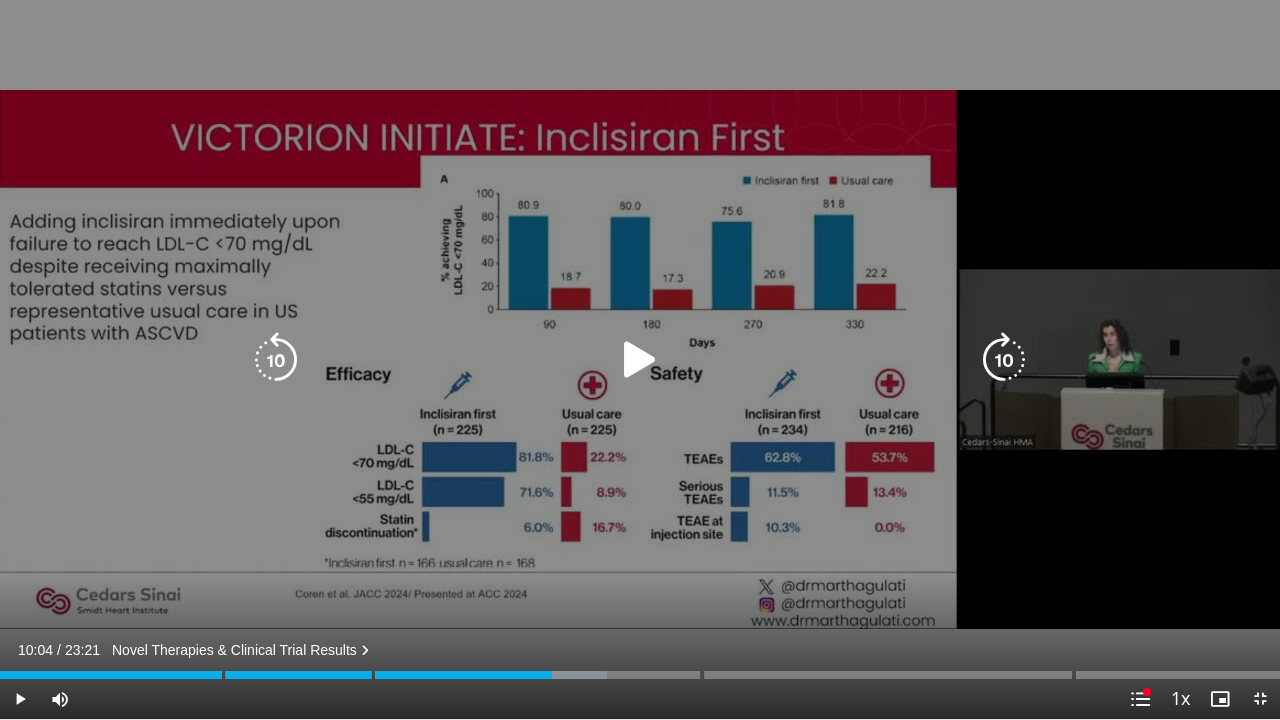 click on "10 seconds
Tap to unmute" at bounding box center [640, 359] 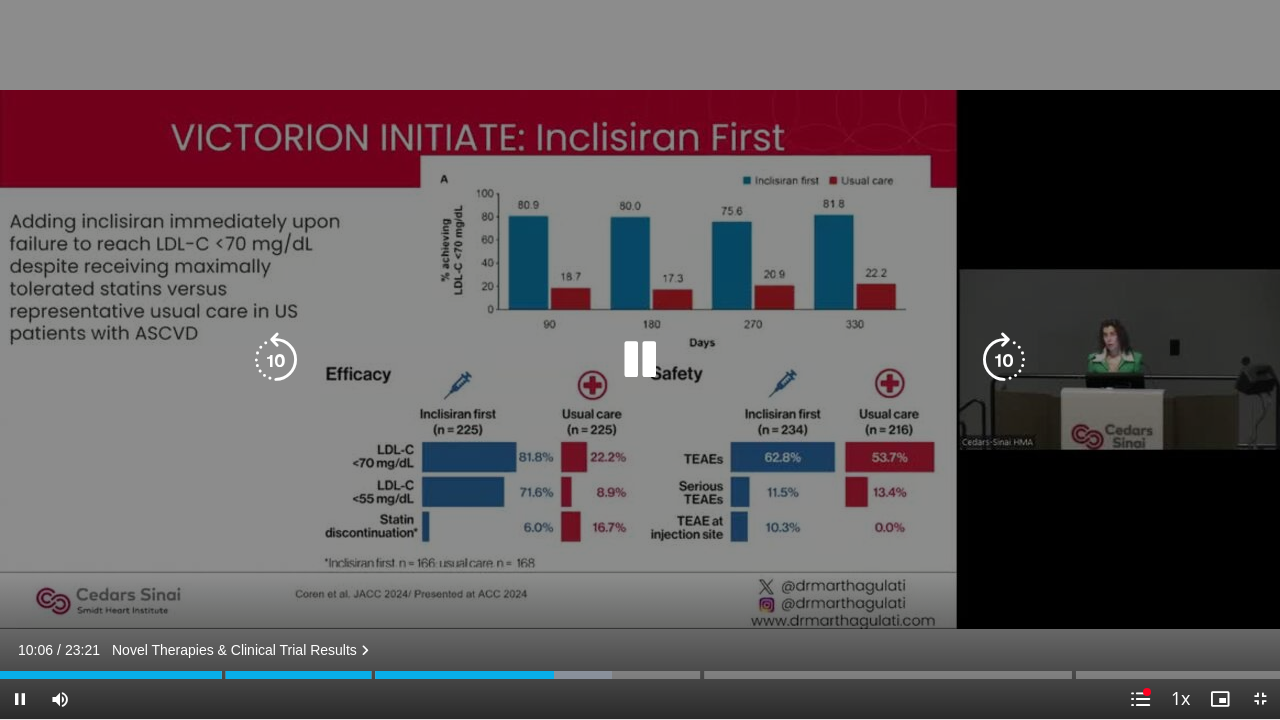 click on "10 seconds
Tap to unmute" at bounding box center (640, 359) 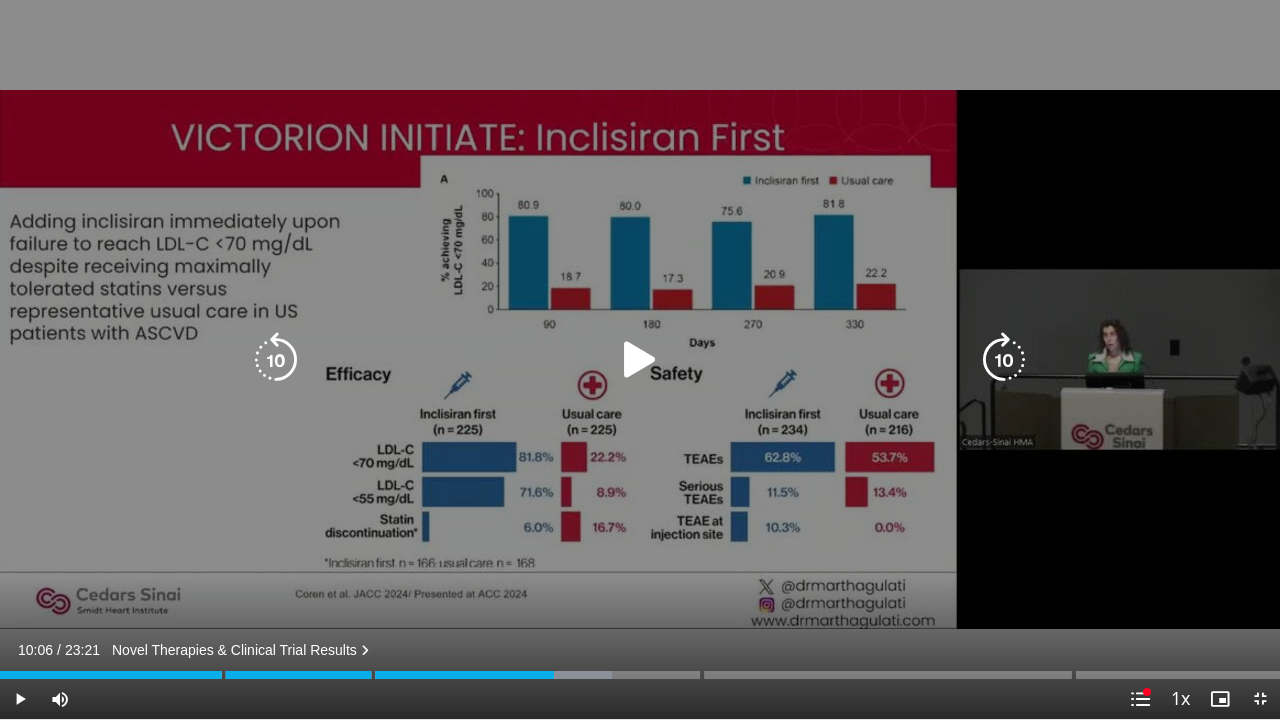 click on "10 seconds
Tap to unmute" at bounding box center (640, 359) 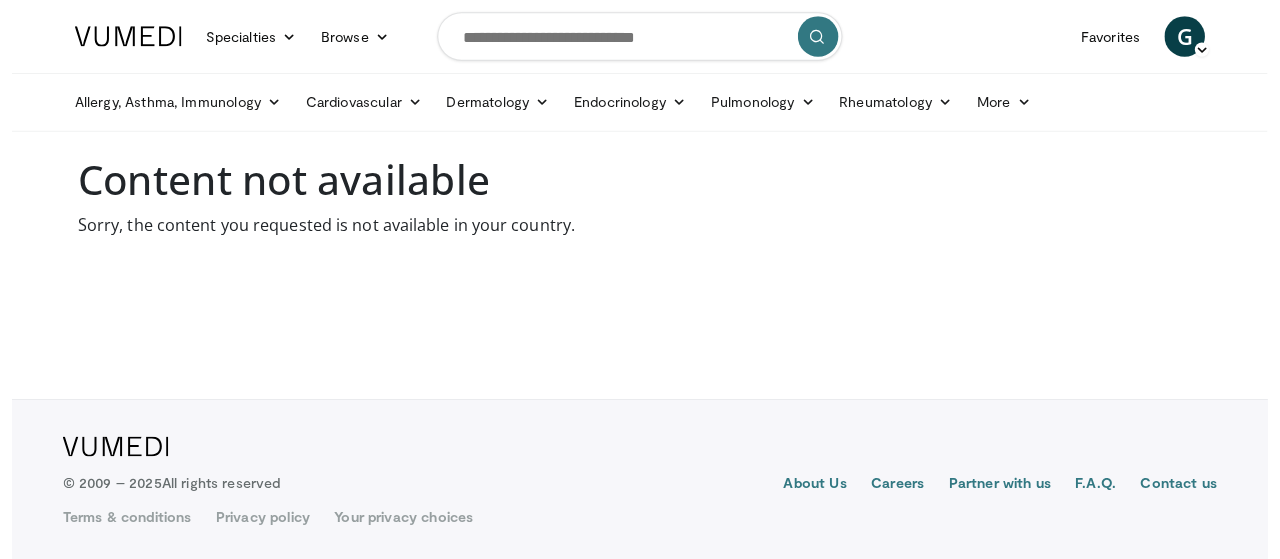 scroll, scrollTop: 0, scrollLeft: 0, axis: both 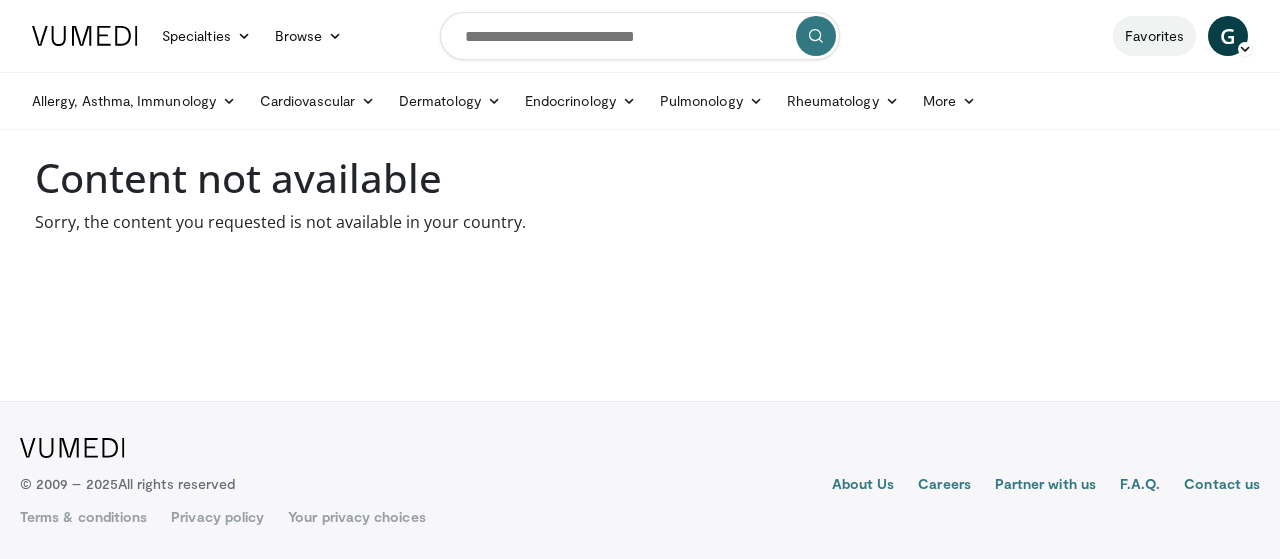 click on "Favorites" at bounding box center (1154, 36) 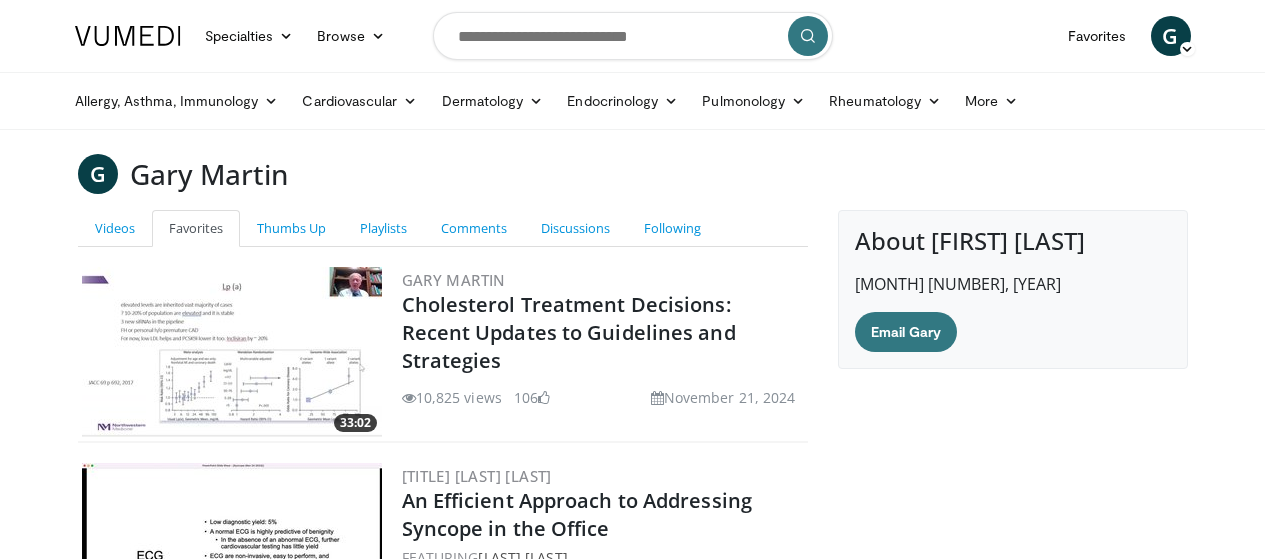 scroll, scrollTop: 261, scrollLeft: 0, axis: vertical 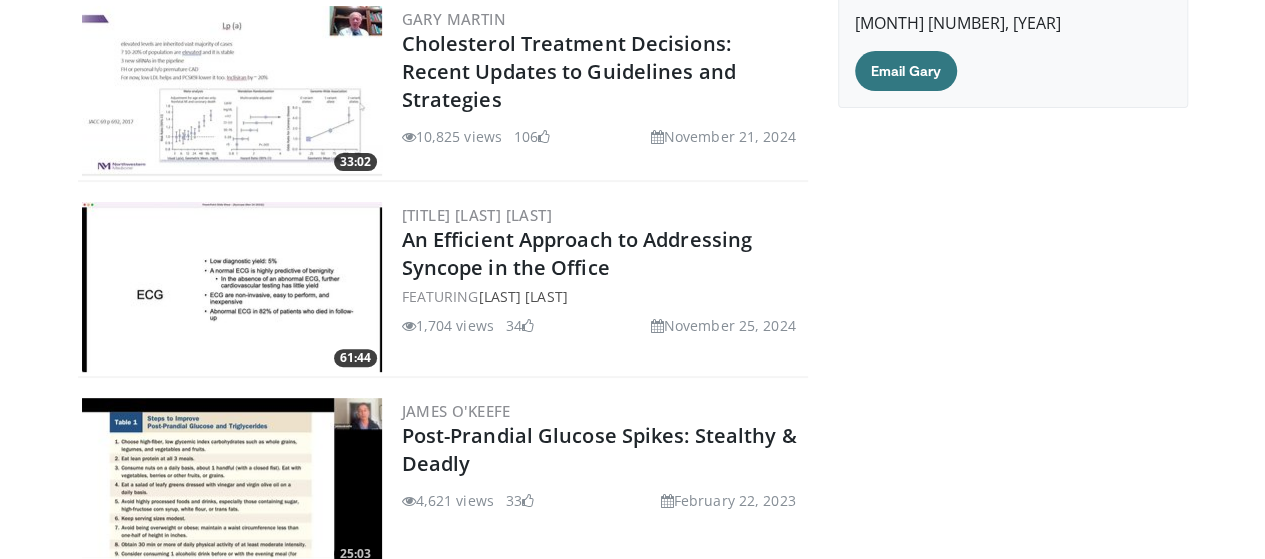 click at bounding box center [544, 137] 